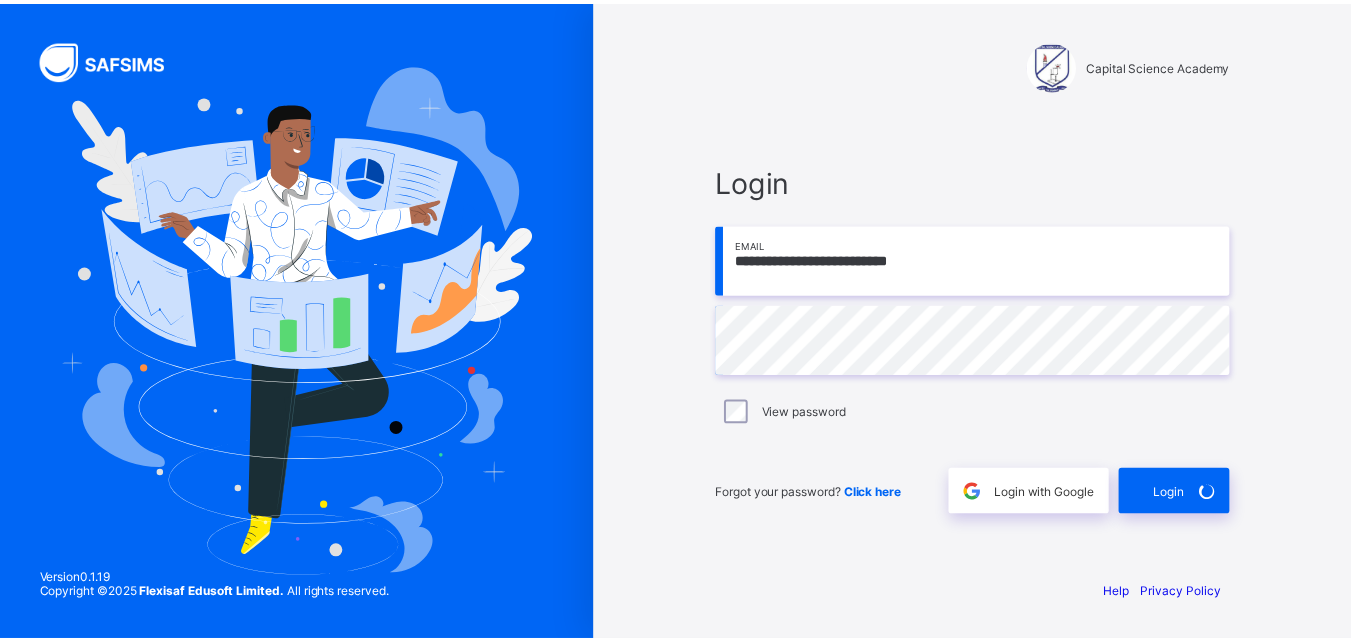 scroll, scrollTop: 0, scrollLeft: 0, axis: both 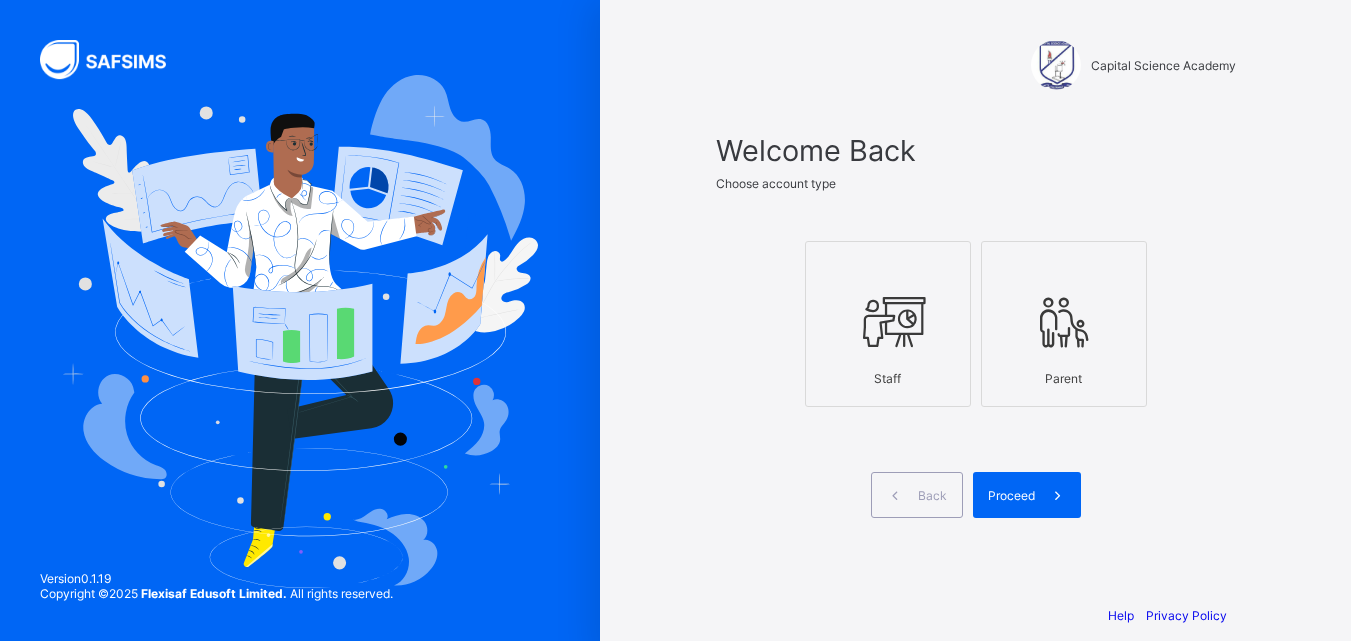 click at bounding box center (888, 322) 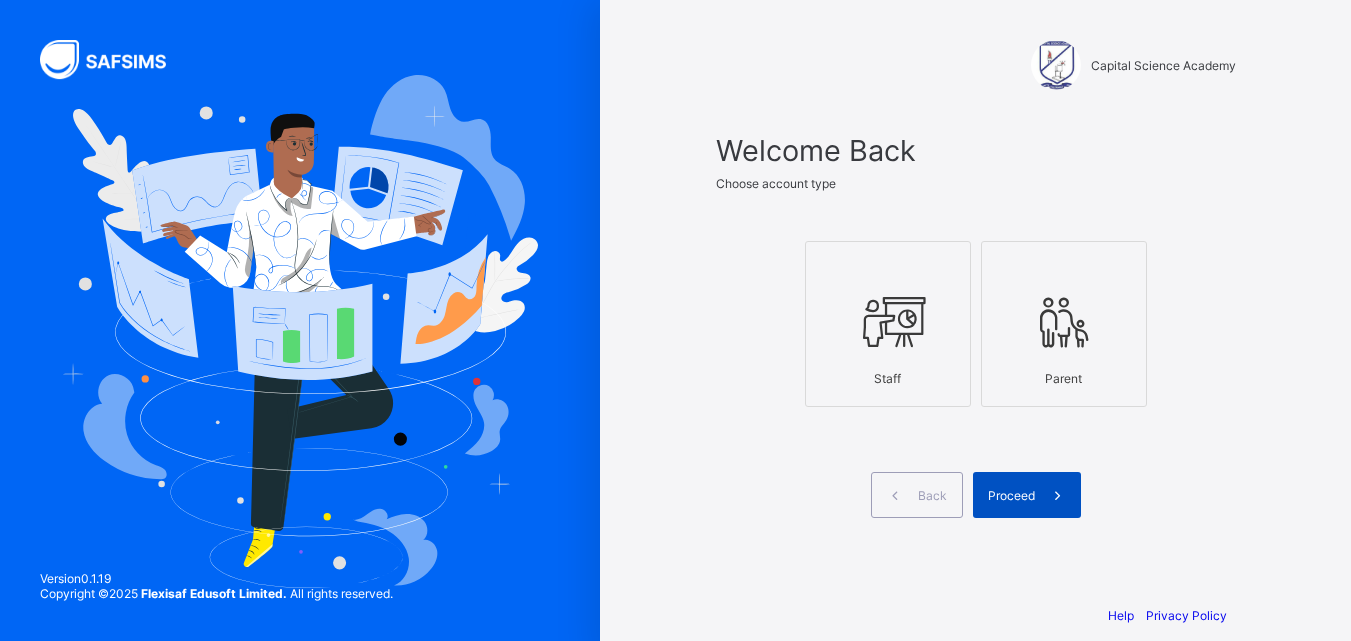 click on "Proceed" at bounding box center (1011, 495) 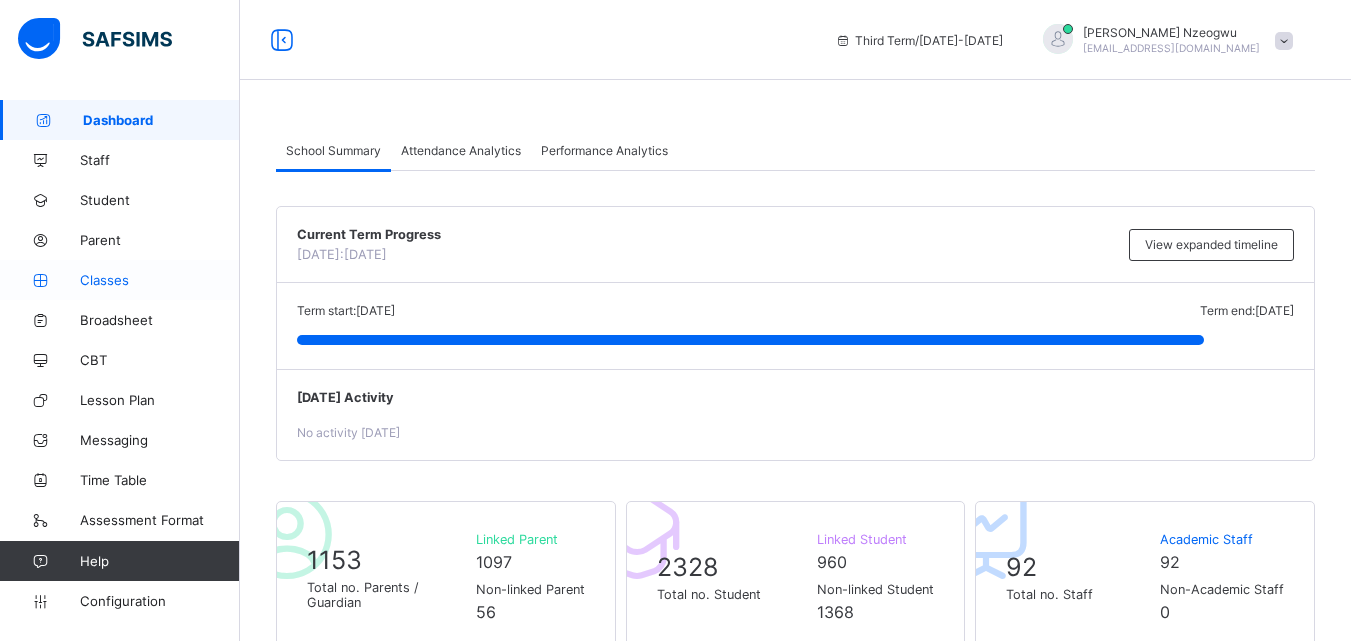 click on "Classes" at bounding box center [160, 280] 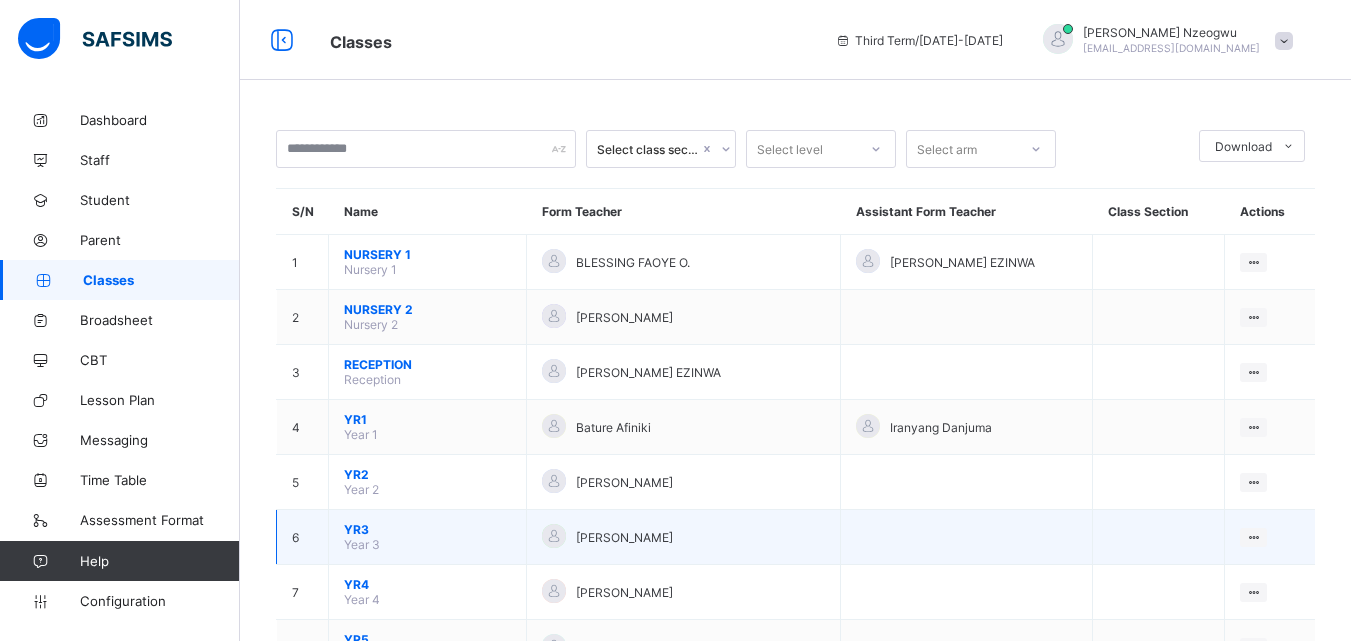 click on "YR3" at bounding box center [427, 529] 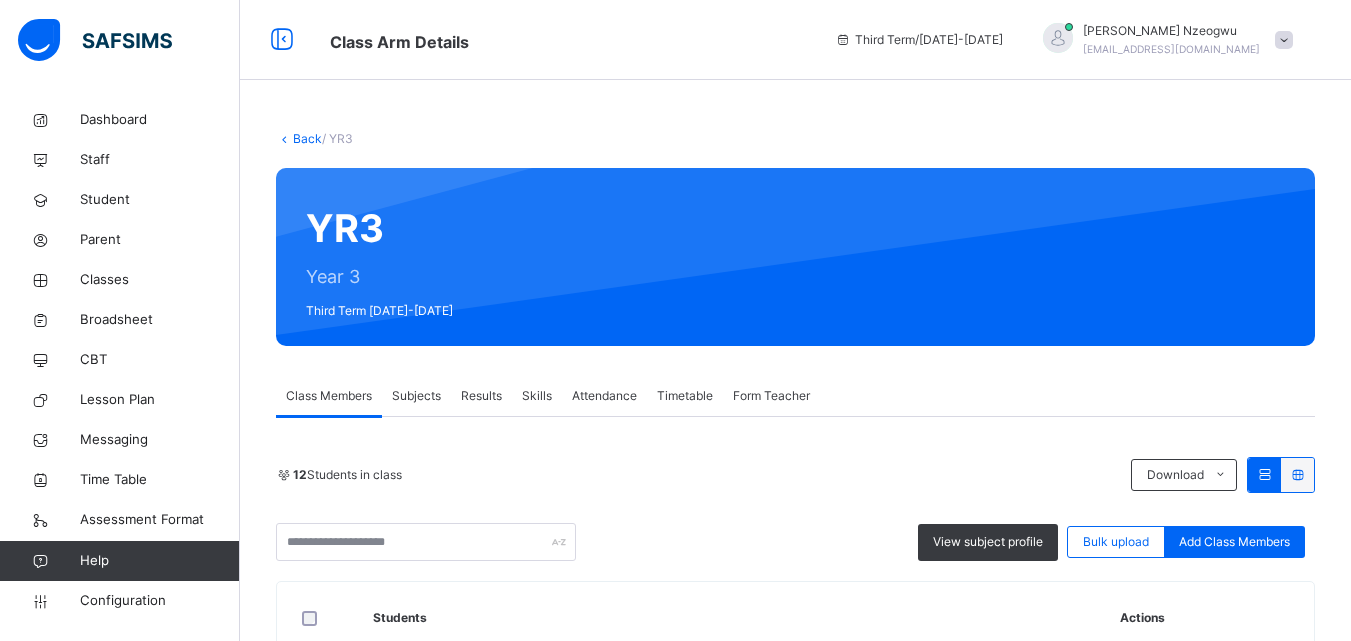 click on "Subjects" at bounding box center (416, 396) 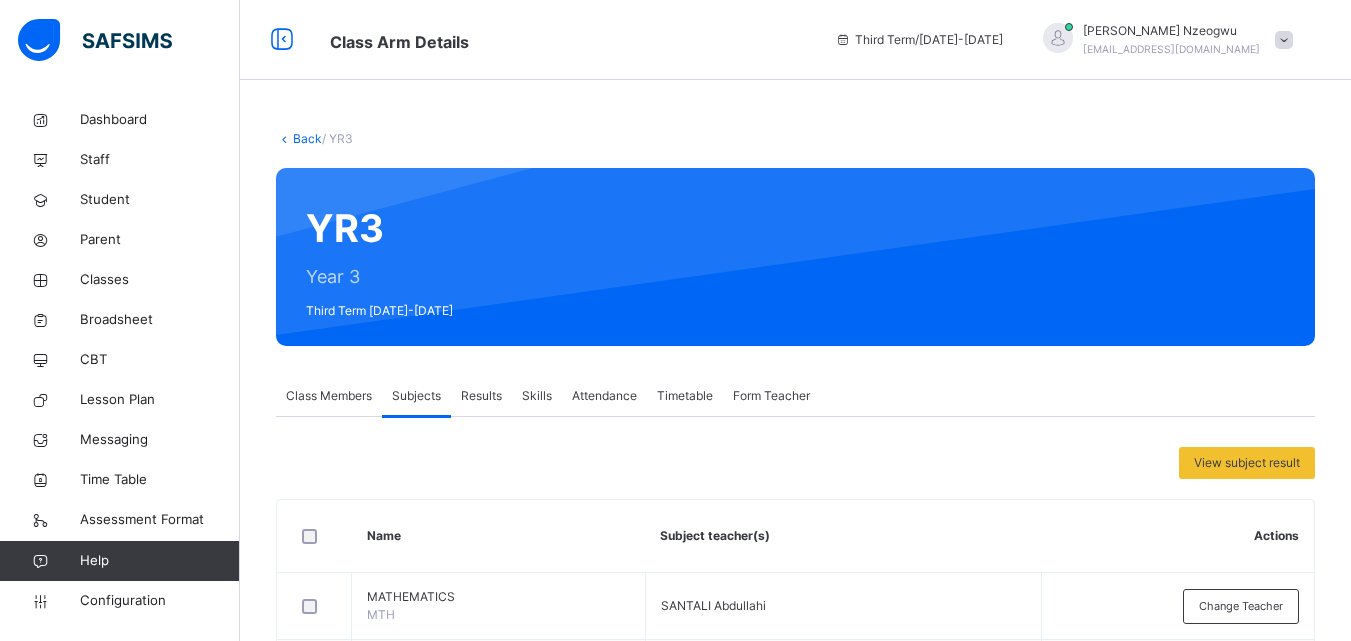 scroll, scrollTop: 448, scrollLeft: 0, axis: vertical 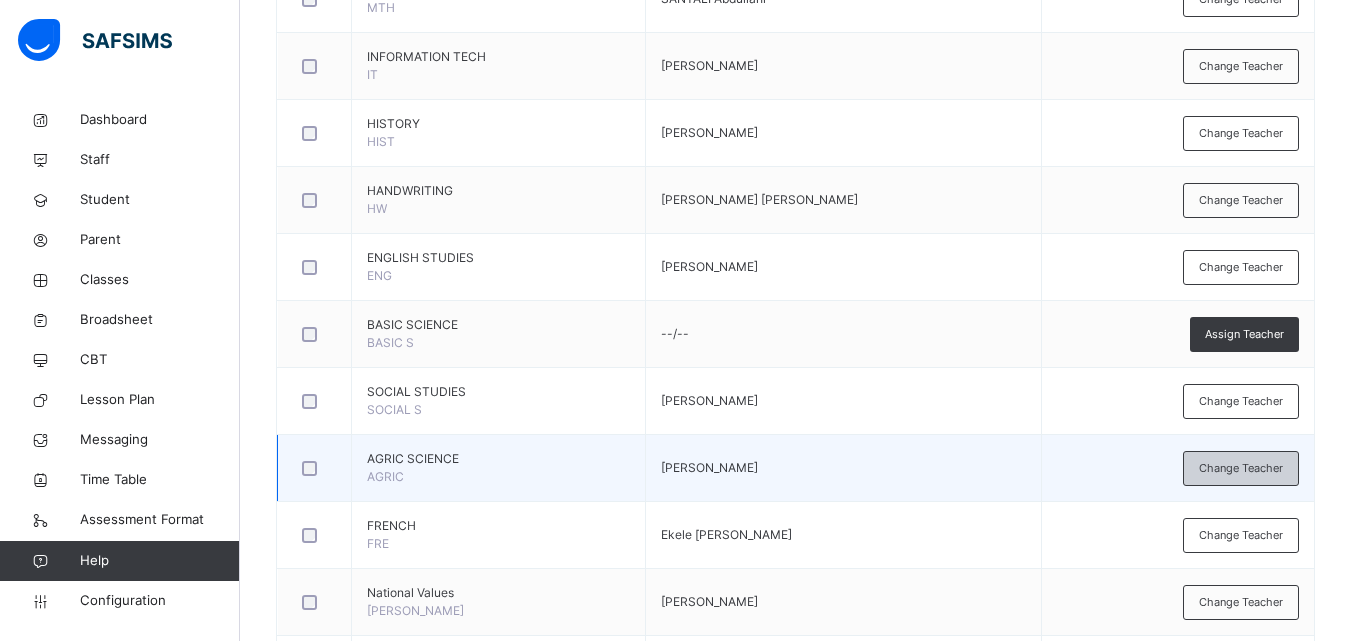 click on "Change Teacher" at bounding box center [1241, 468] 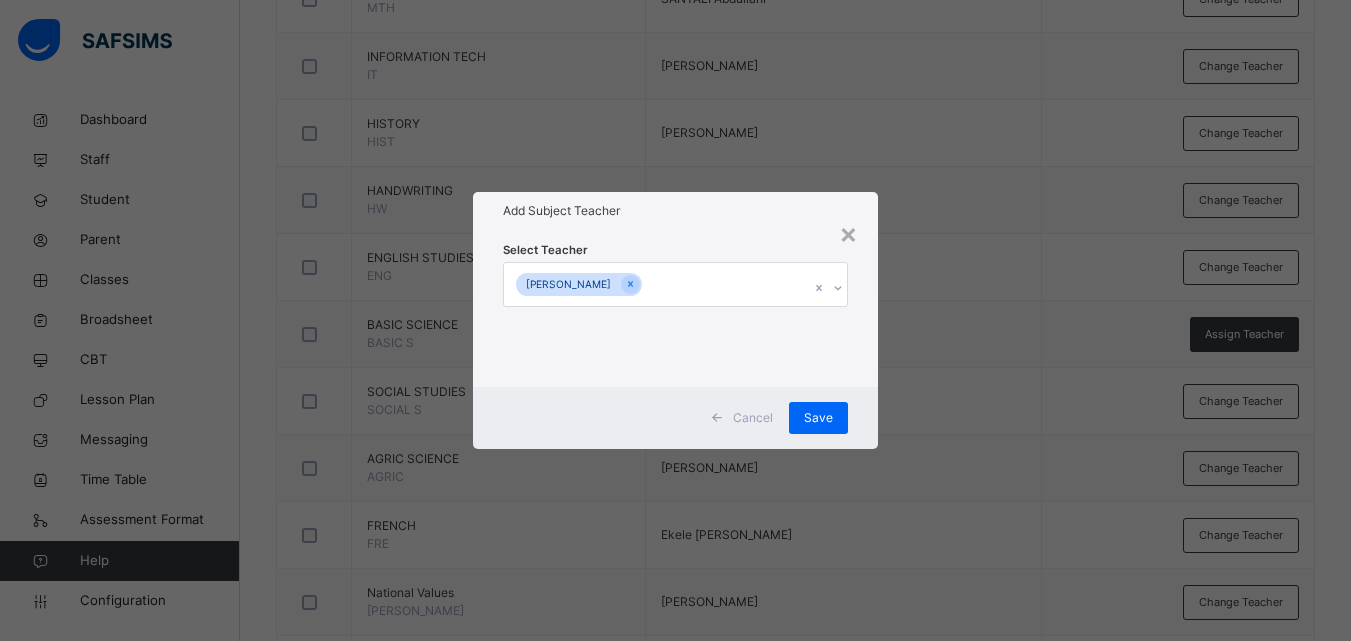 click on "Ayobami Olaniya Olubunmi" at bounding box center [656, 284] 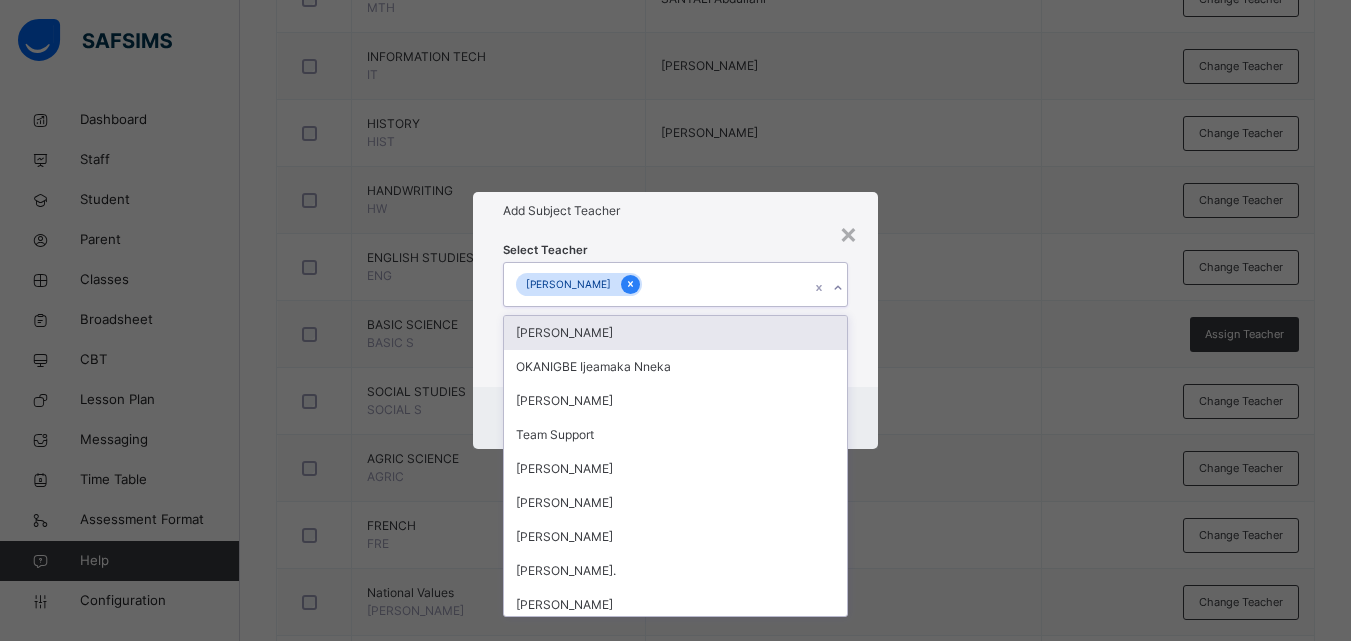 click 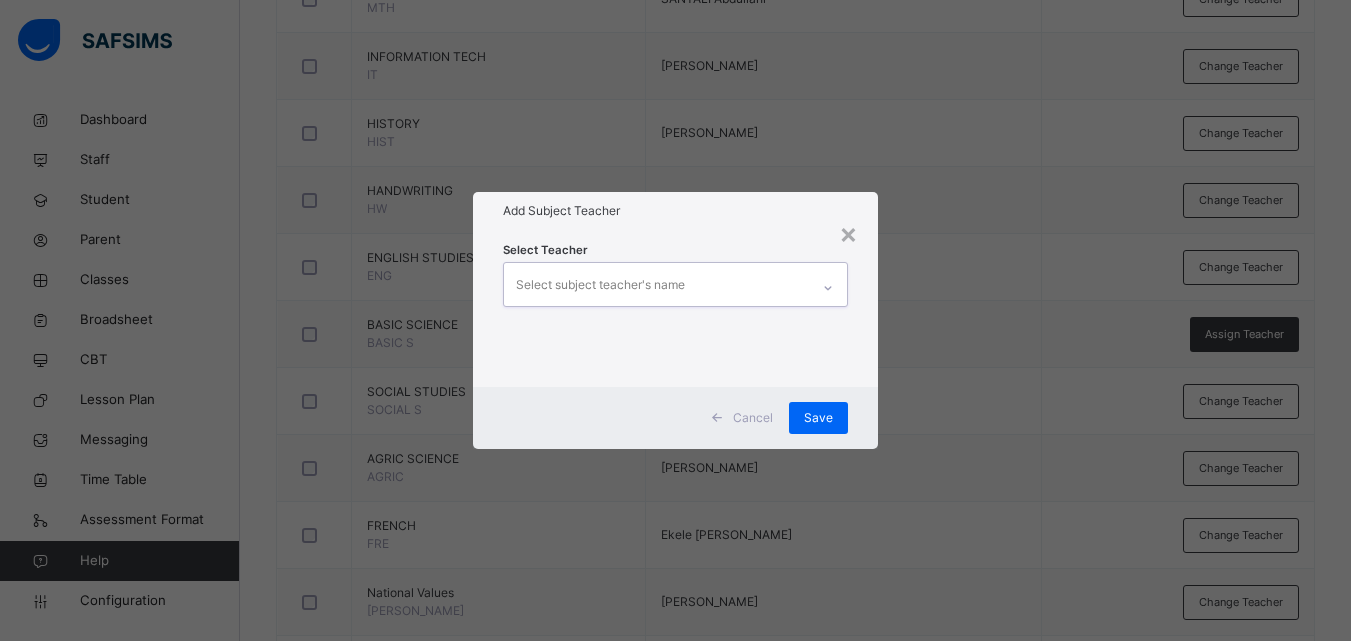 click on "Select subject teacher's name" at bounding box center [600, 285] 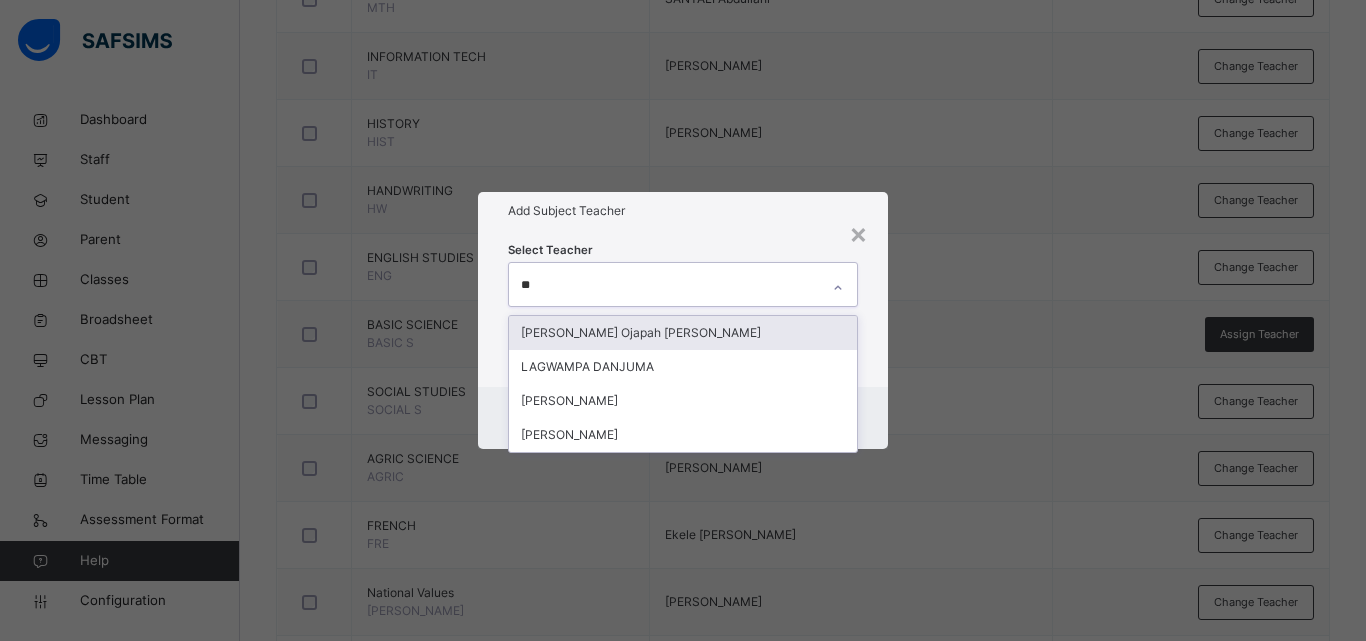 type on "***" 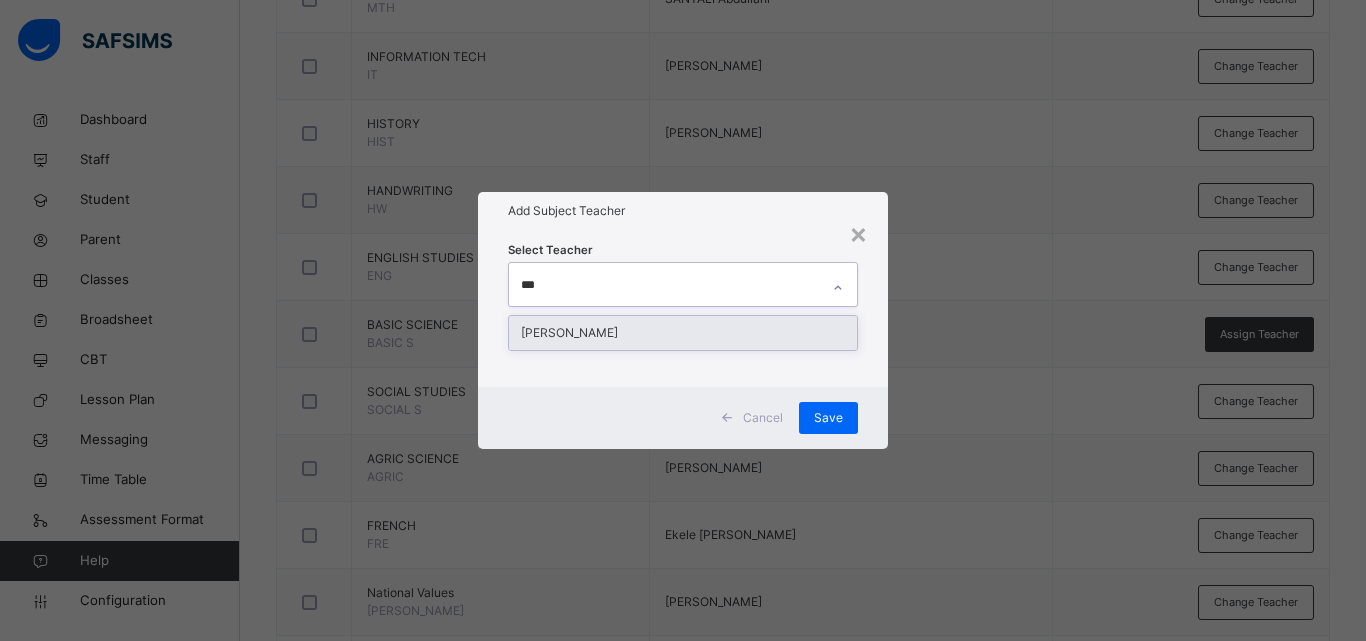 click on "Paul OSEGHALE" at bounding box center (683, 333) 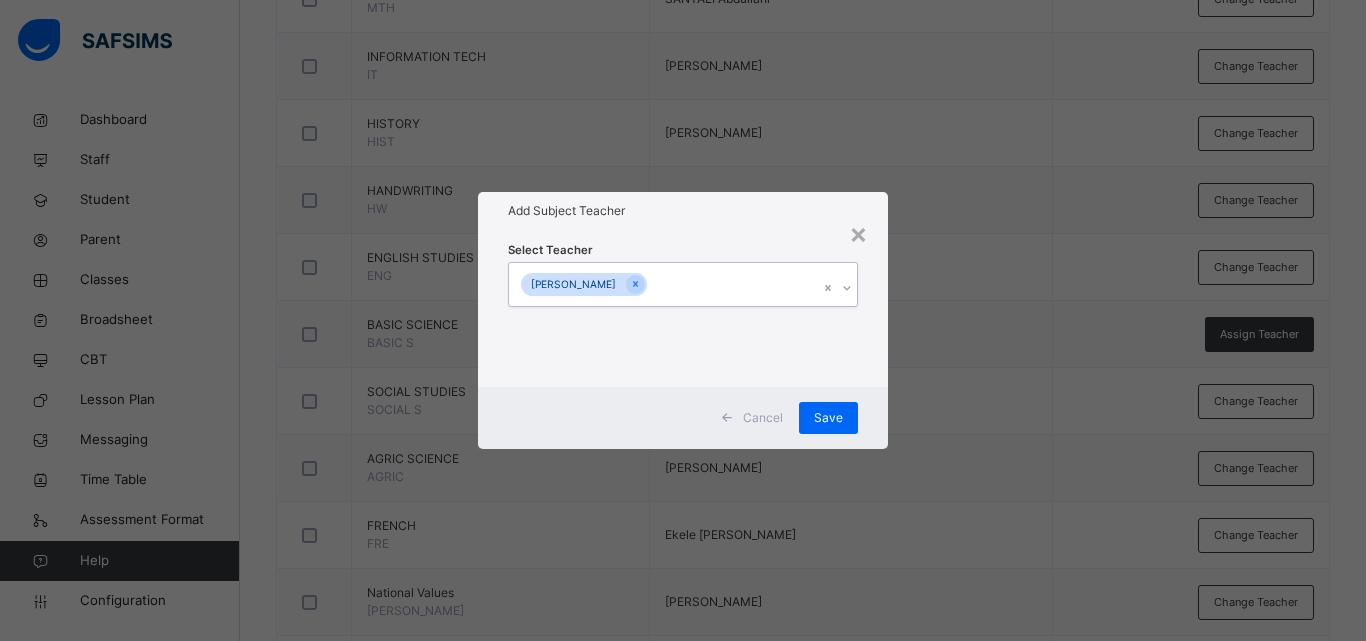 click on "Paul OSEGHALE" at bounding box center [664, 284] 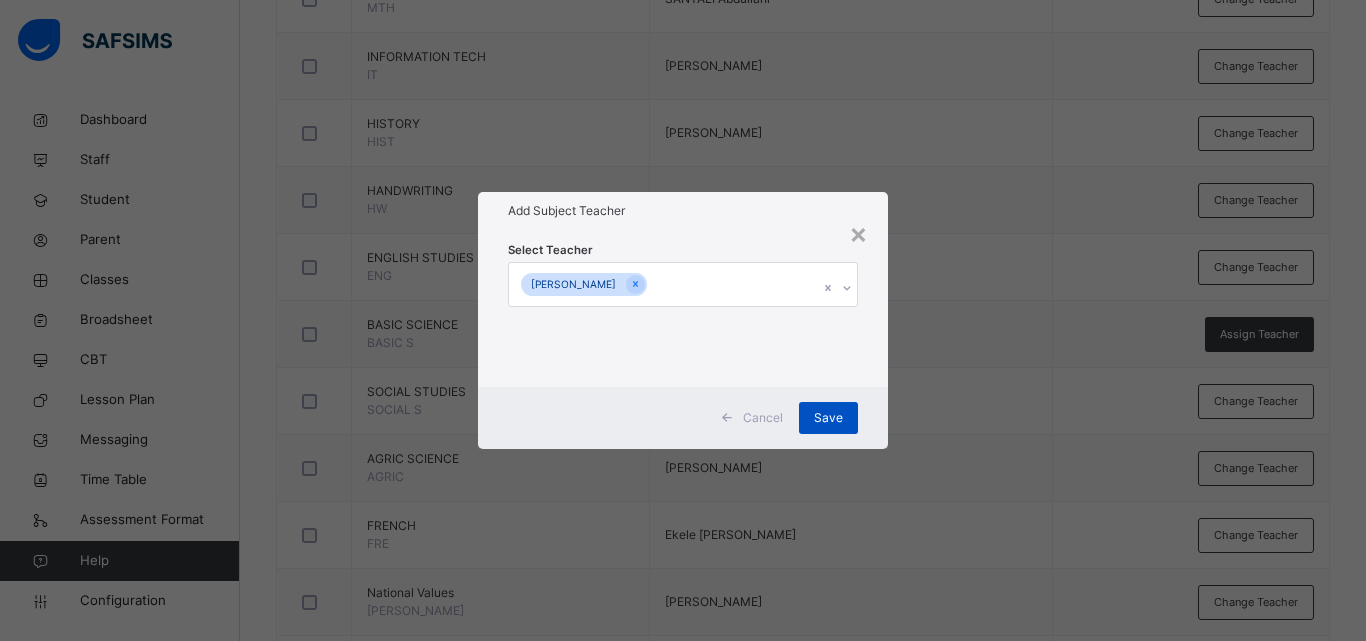 click on "Save" at bounding box center [828, 418] 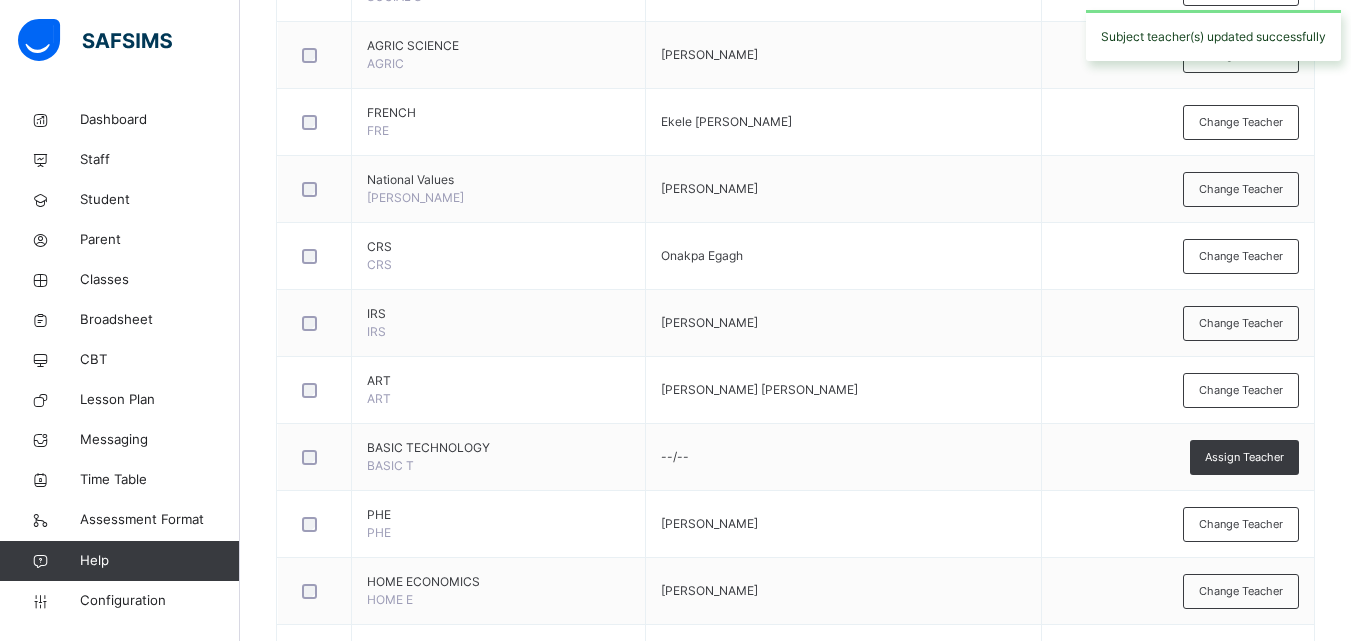 scroll, scrollTop: 1030, scrollLeft: 0, axis: vertical 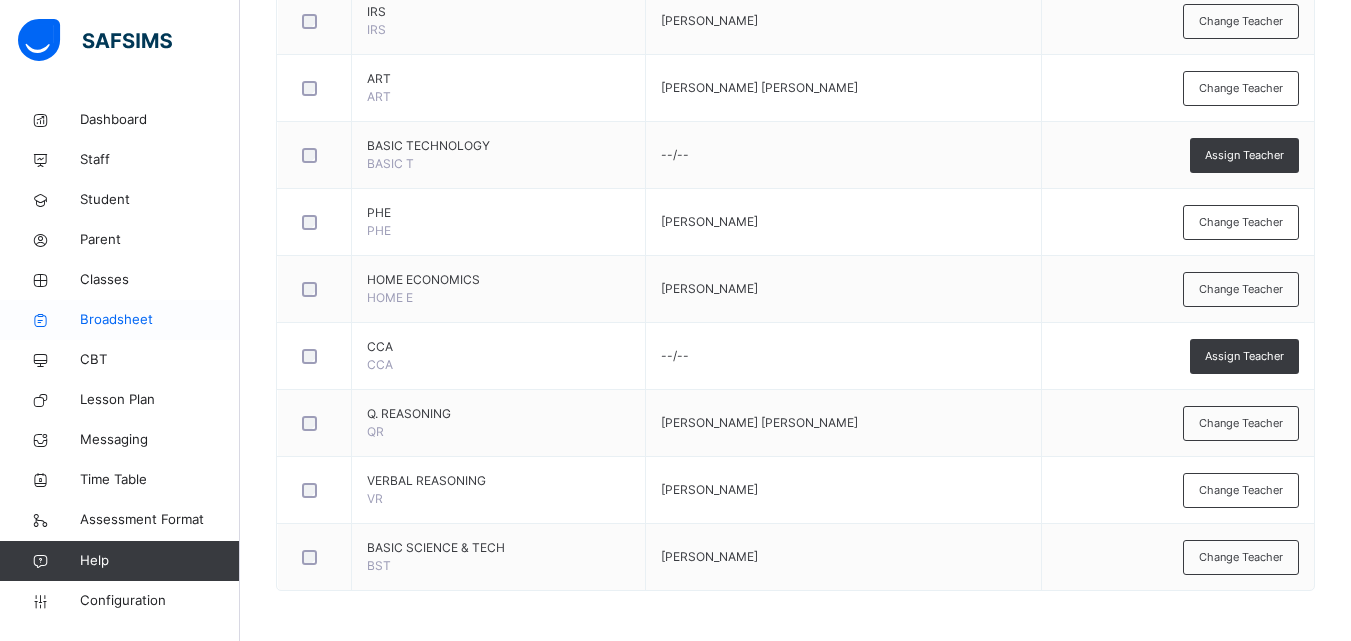 click on "Broadsheet" at bounding box center [160, 320] 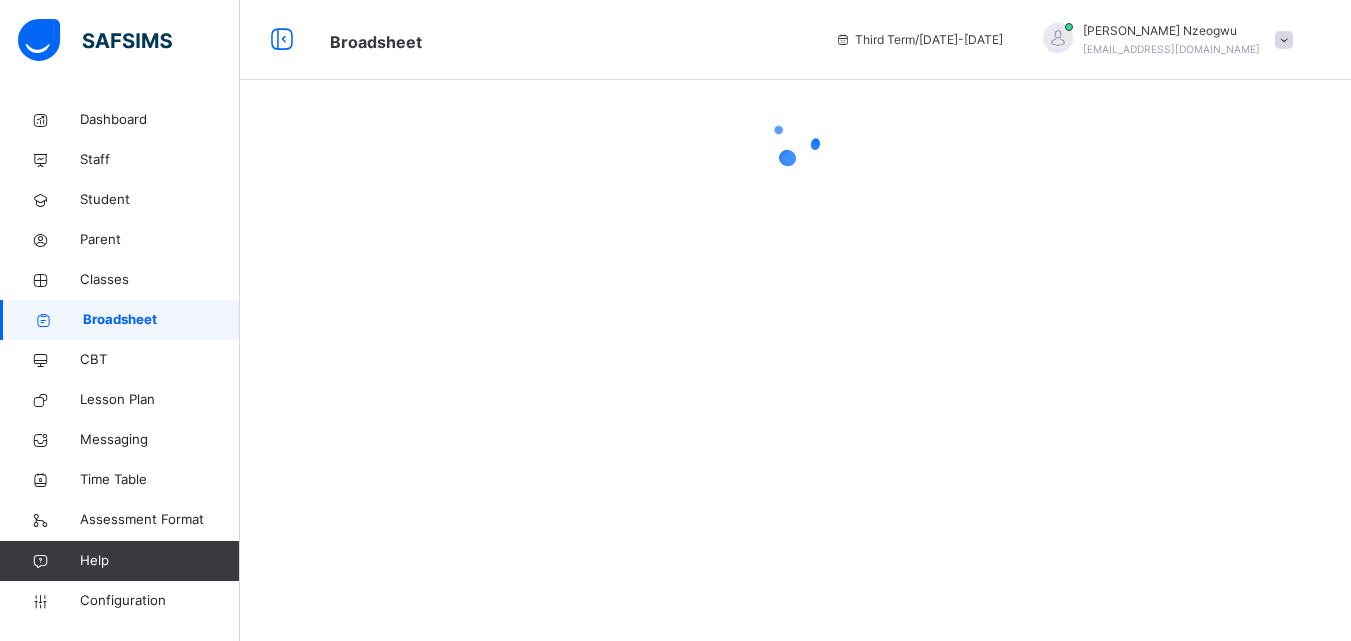 scroll, scrollTop: 0, scrollLeft: 0, axis: both 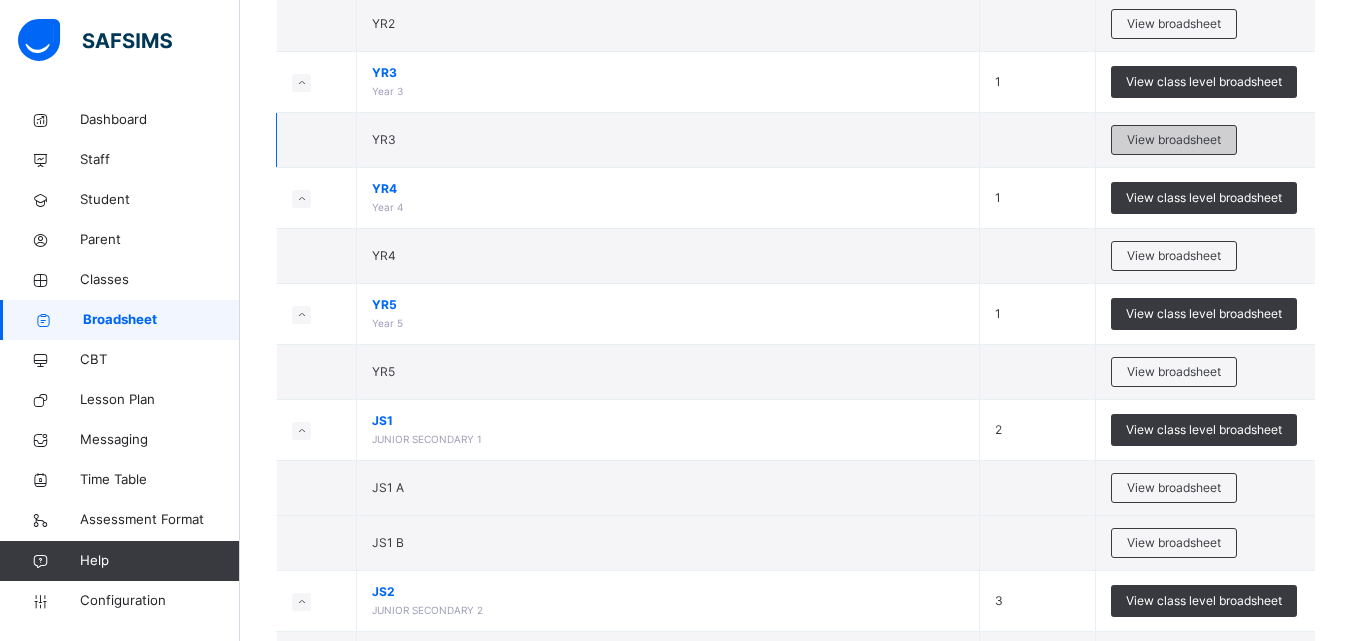 click on "View broadsheet" at bounding box center (1174, 140) 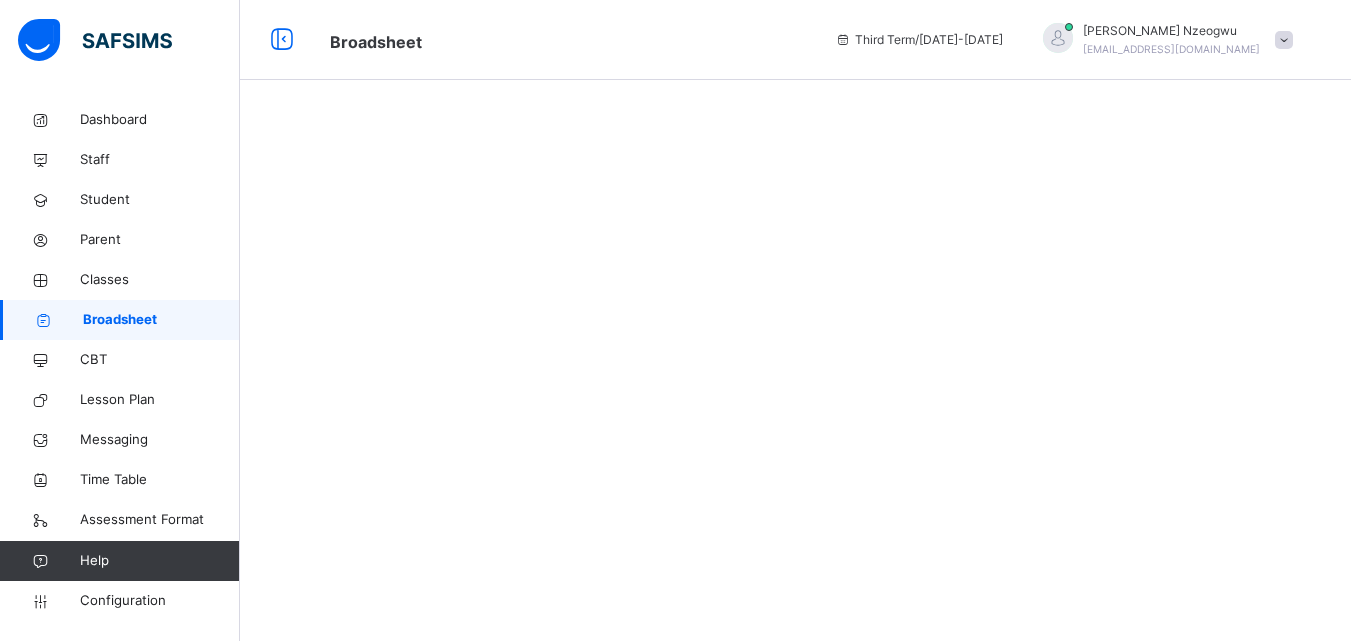 scroll, scrollTop: 0, scrollLeft: 0, axis: both 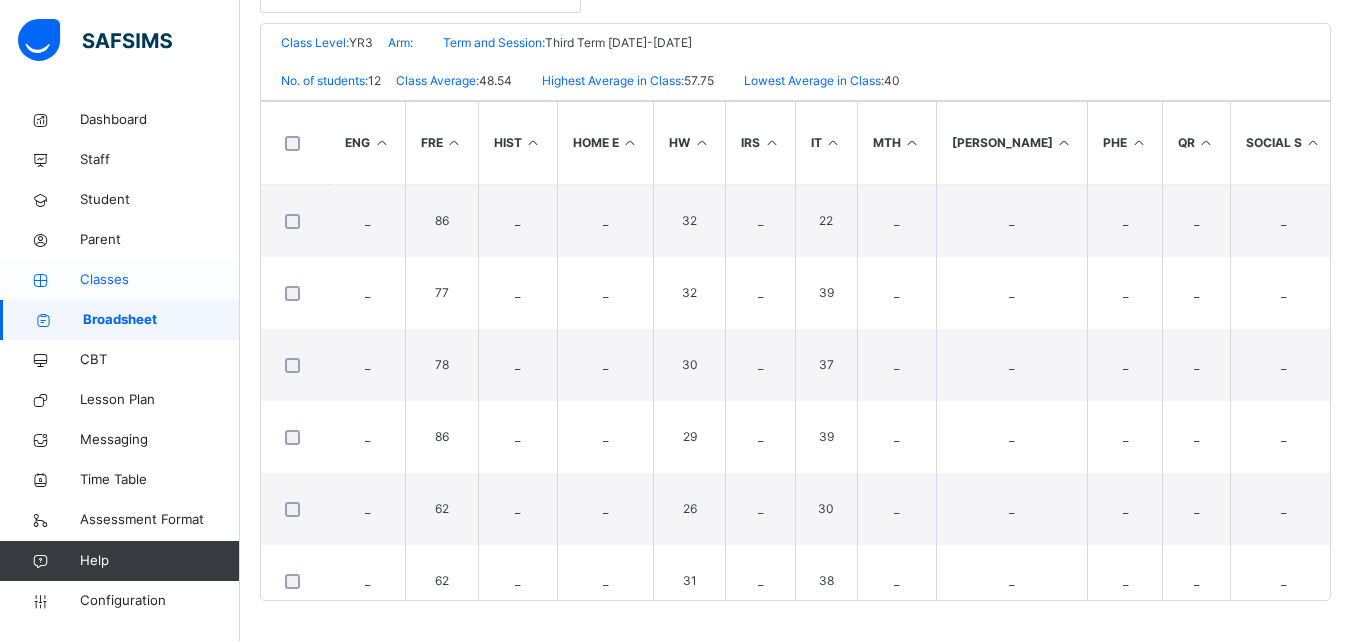 click on "Classes" at bounding box center (160, 280) 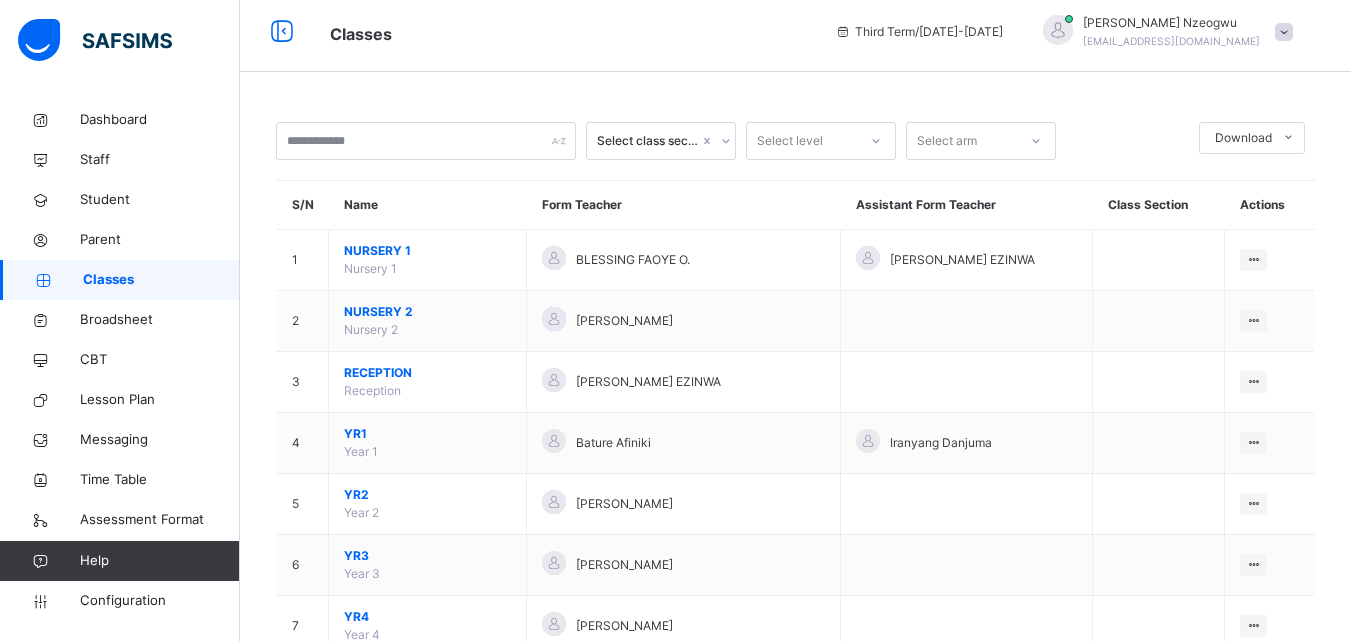 scroll, scrollTop: 13, scrollLeft: 0, axis: vertical 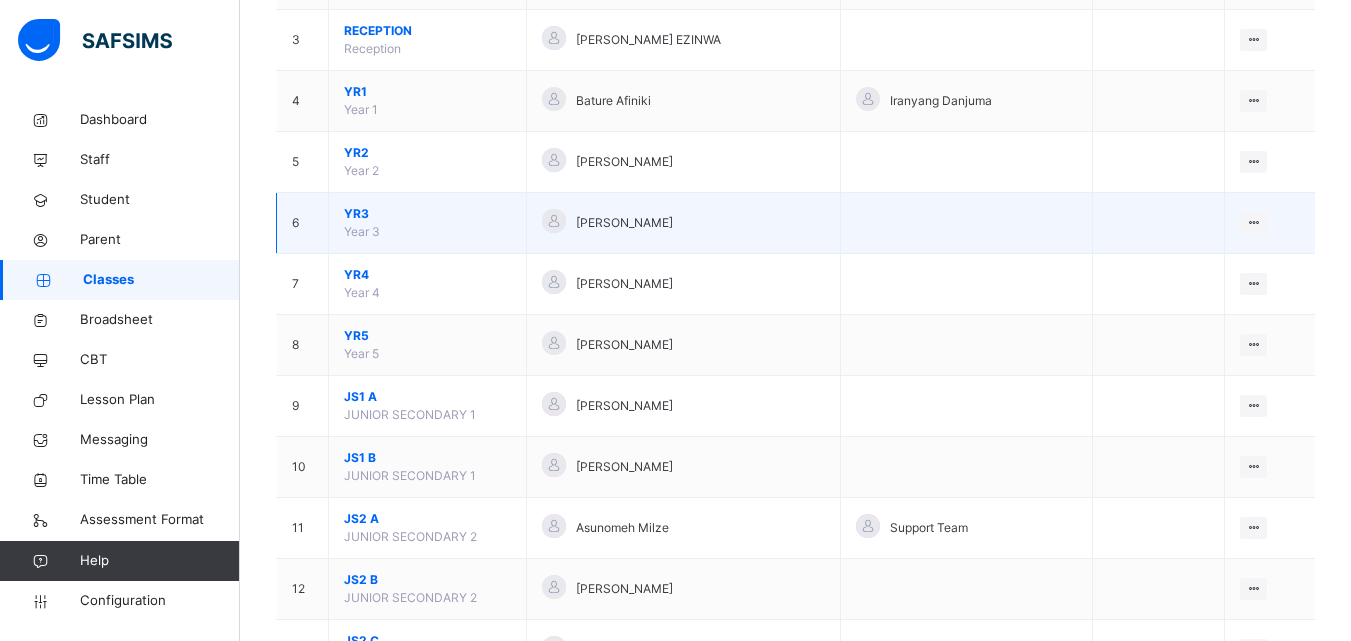 click on "YR3" at bounding box center (427, 214) 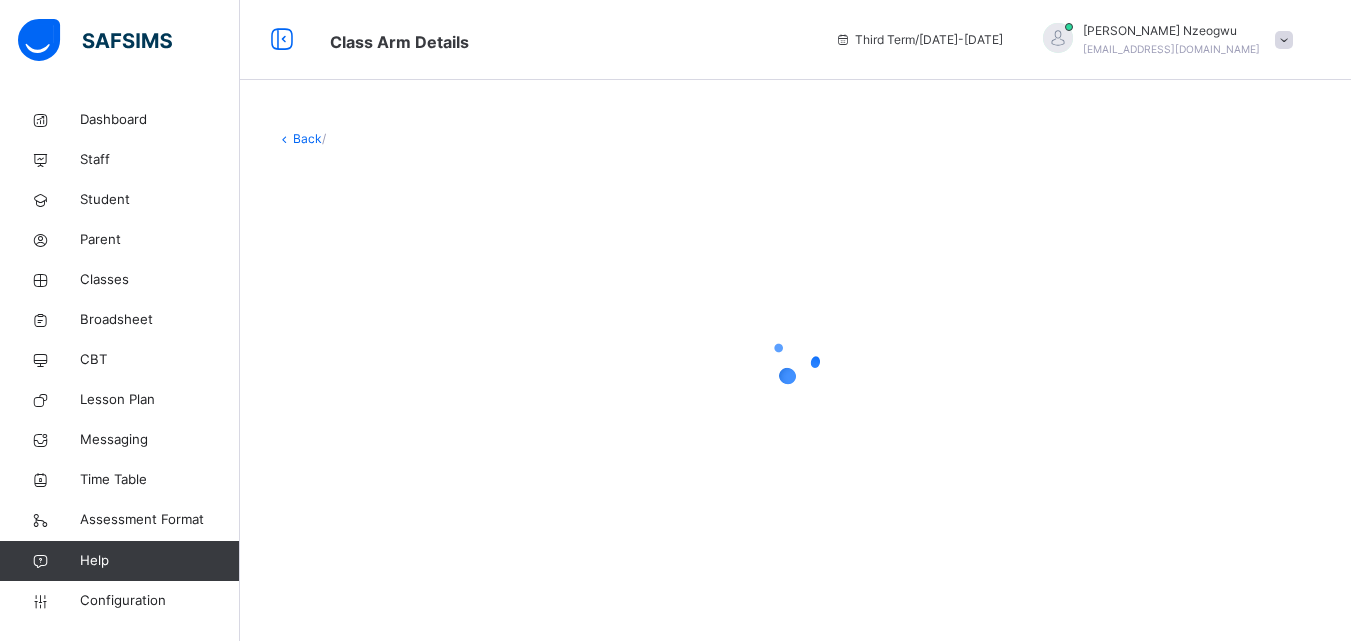 scroll, scrollTop: 0, scrollLeft: 0, axis: both 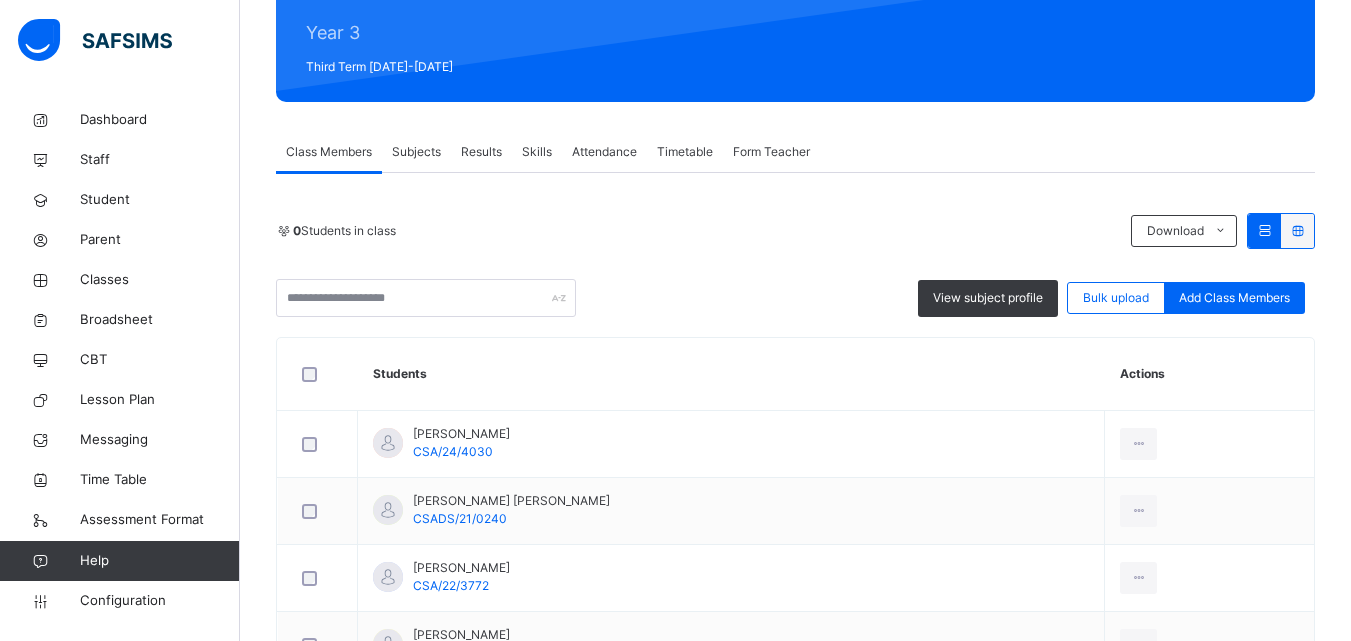 click on "Subjects" at bounding box center [416, 152] 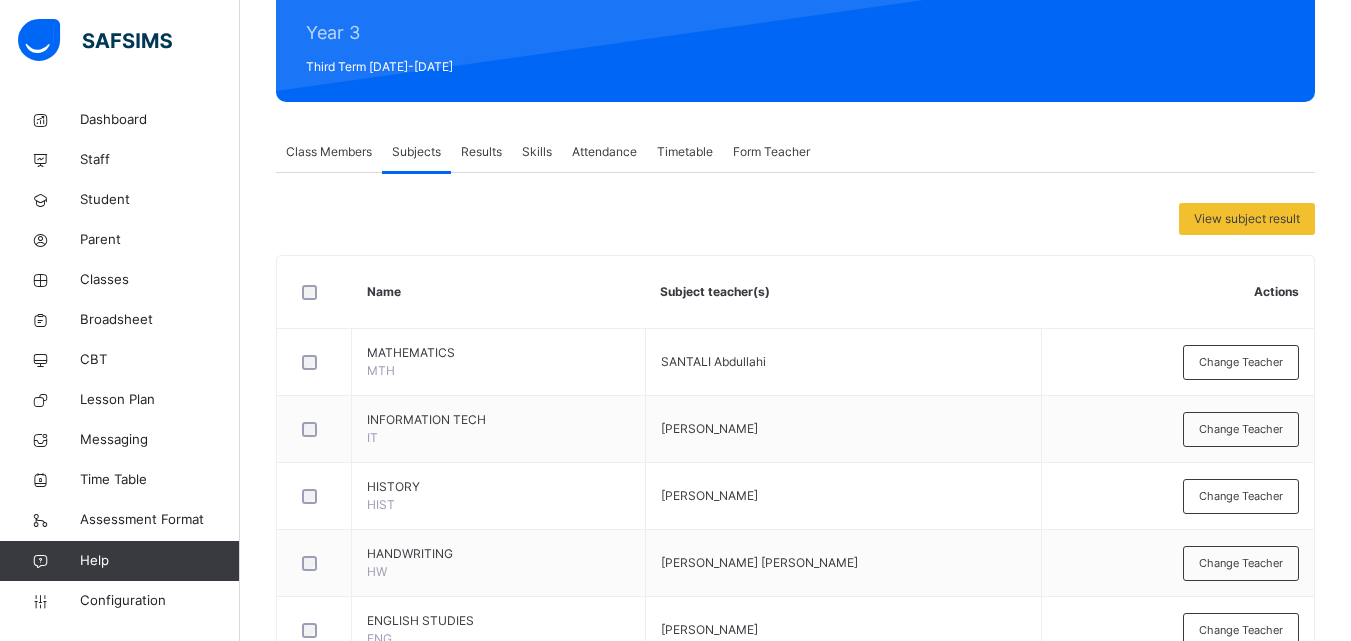 scroll, scrollTop: 387, scrollLeft: 0, axis: vertical 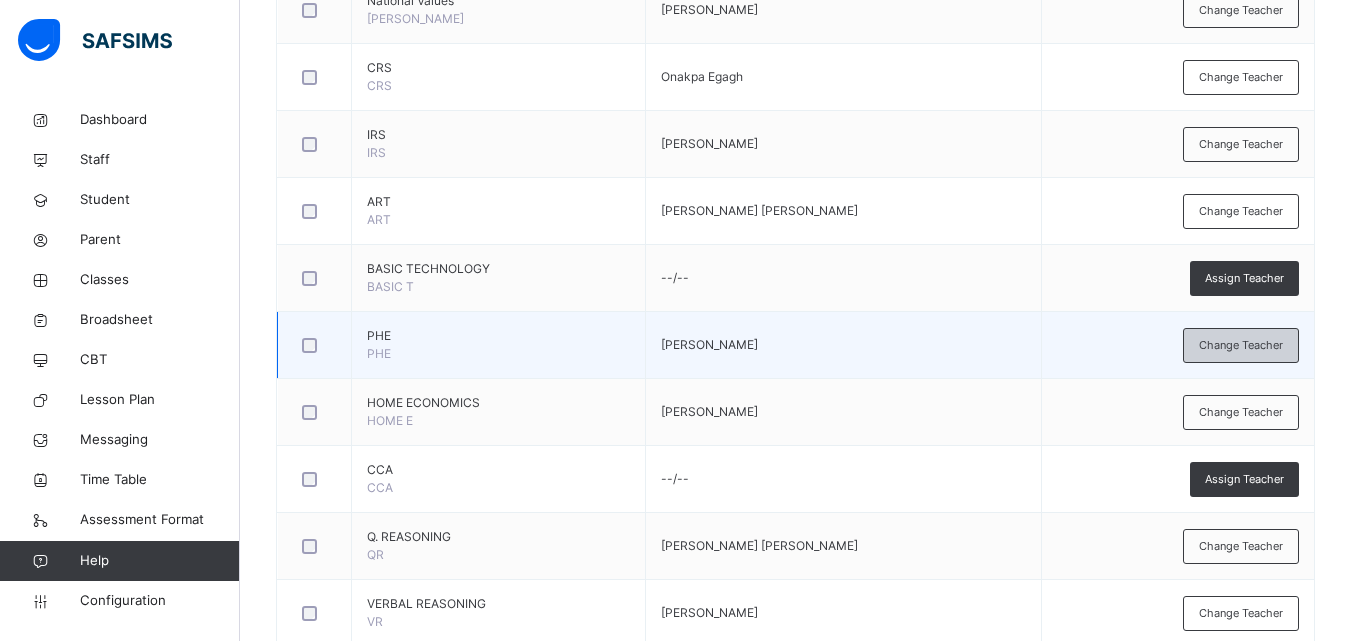 click on "Change Teacher" at bounding box center (1241, 345) 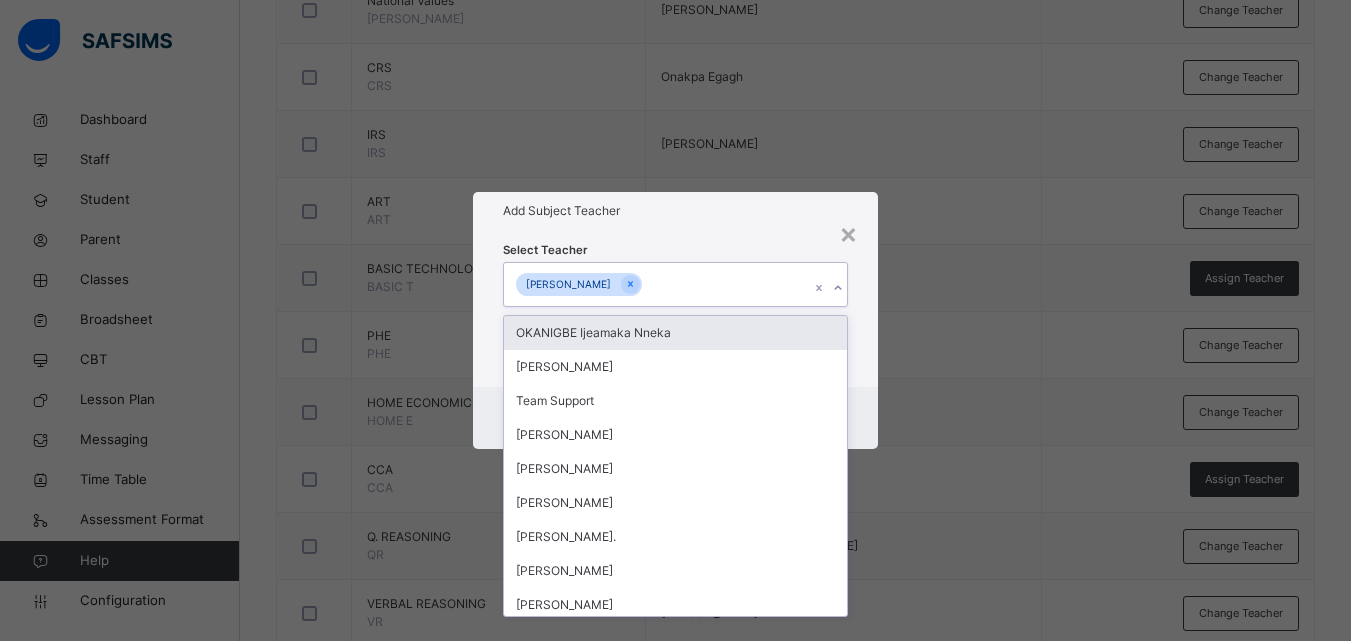 click on "Raphael OLORUNFEMI" at bounding box center (656, 284) 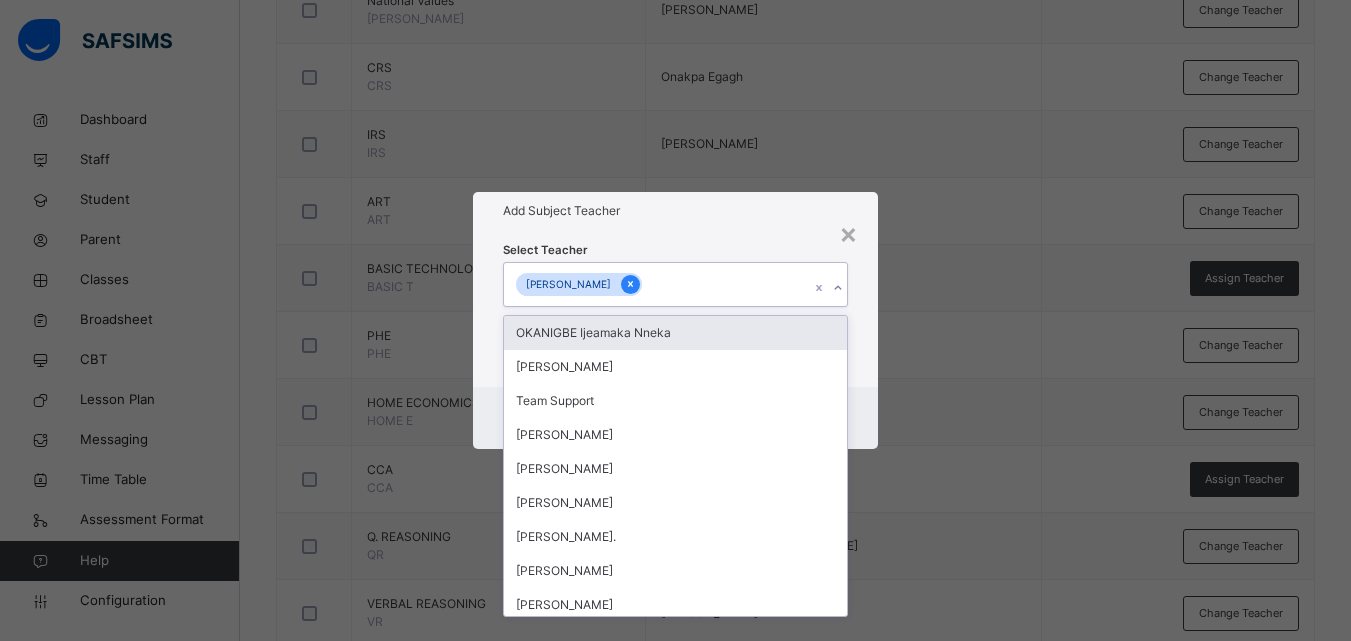 click 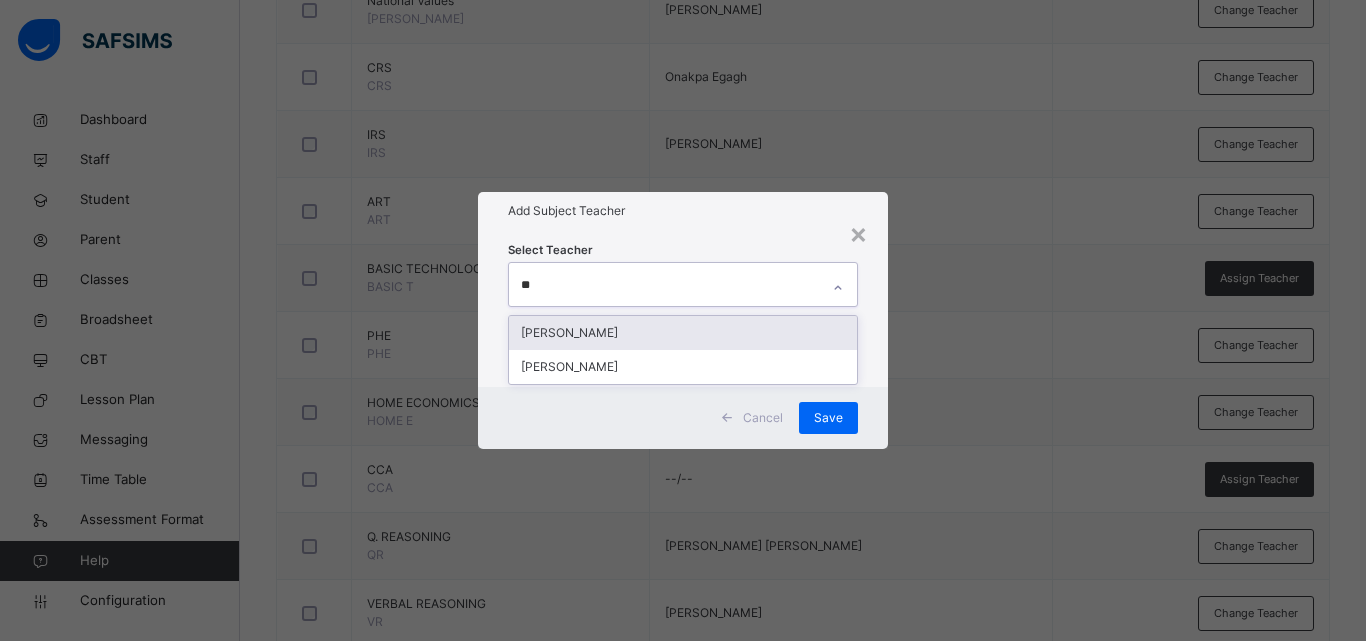 type on "***" 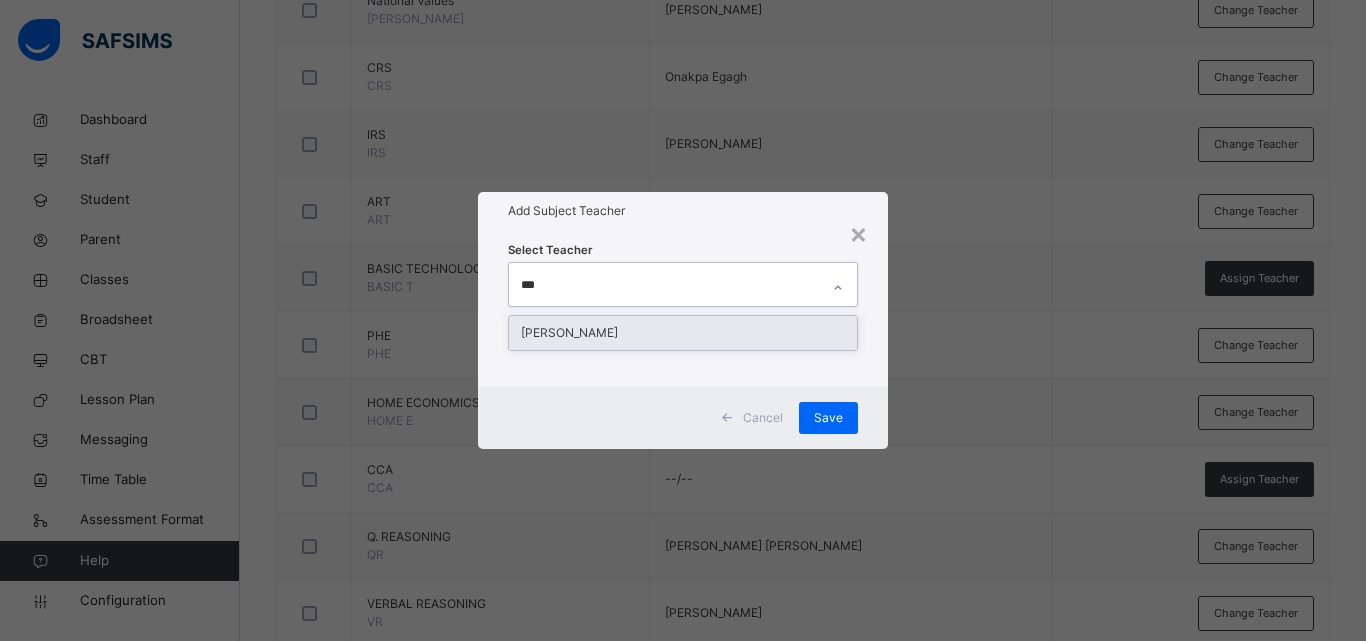 click on "Nzeogwu Emmanuel" at bounding box center (683, 333) 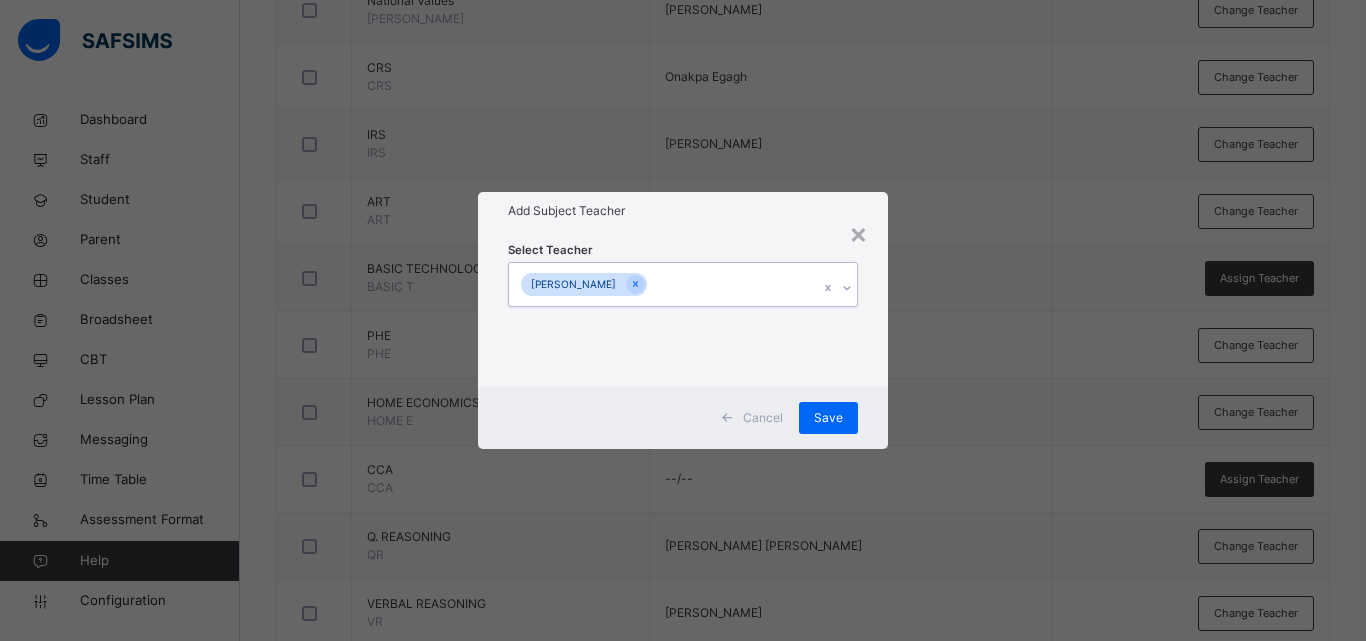 click on "Nzeogwu Emmanuel" at bounding box center (664, 284) 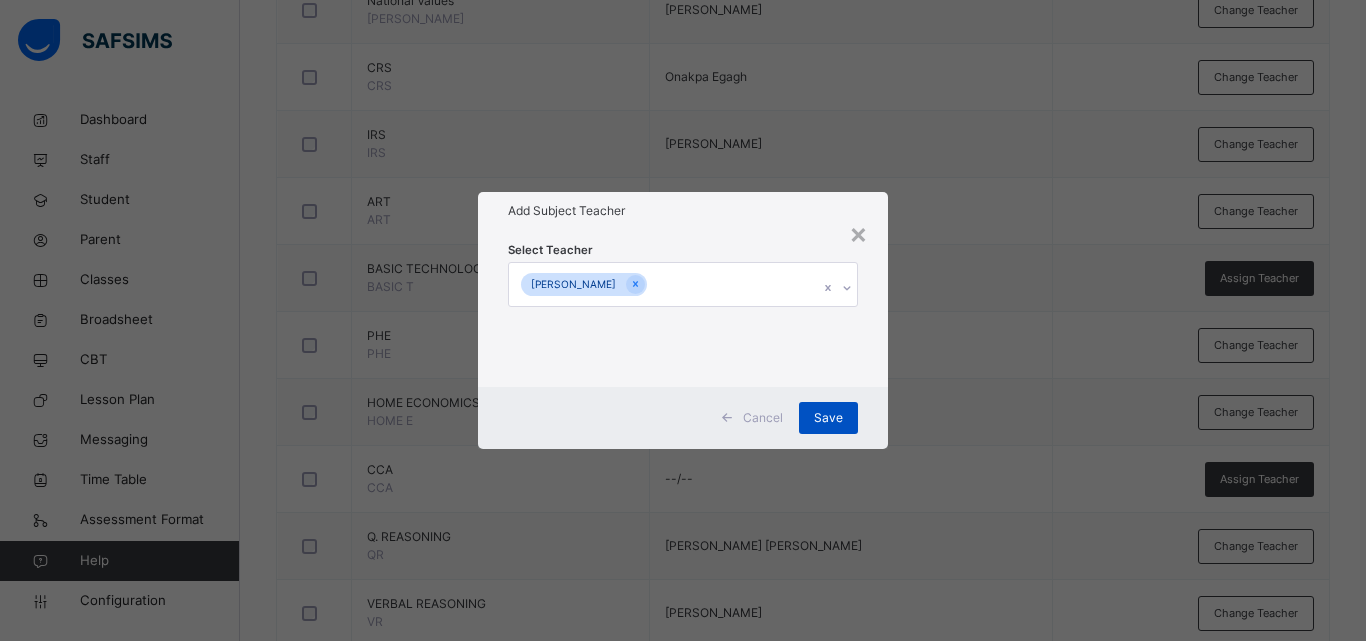 click on "Save" at bounding box center [828, 418] 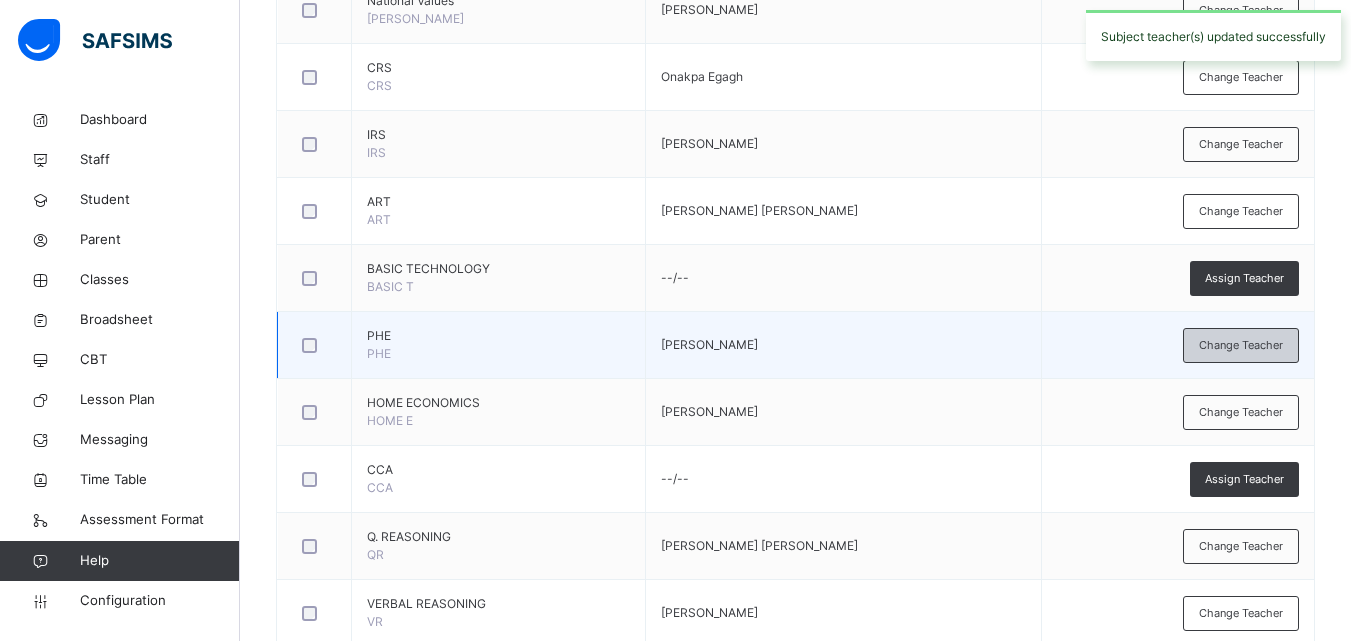 click on "Change Teacher" at bounding box center [1241, 345] 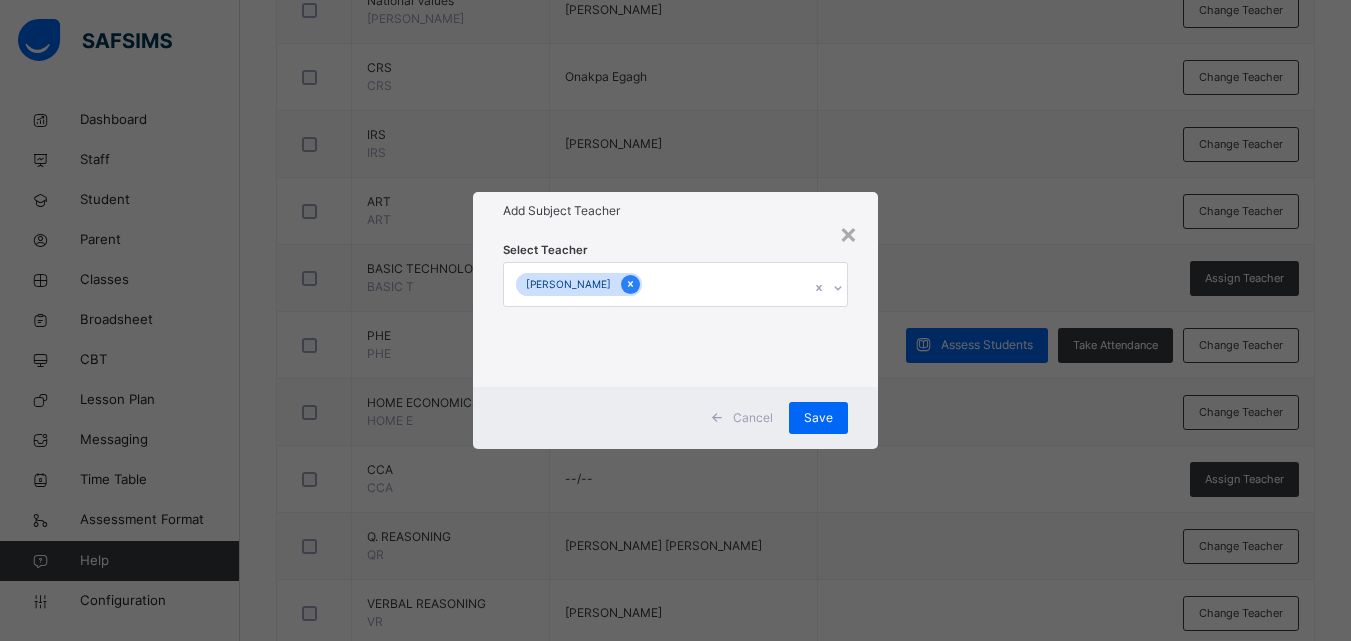 click 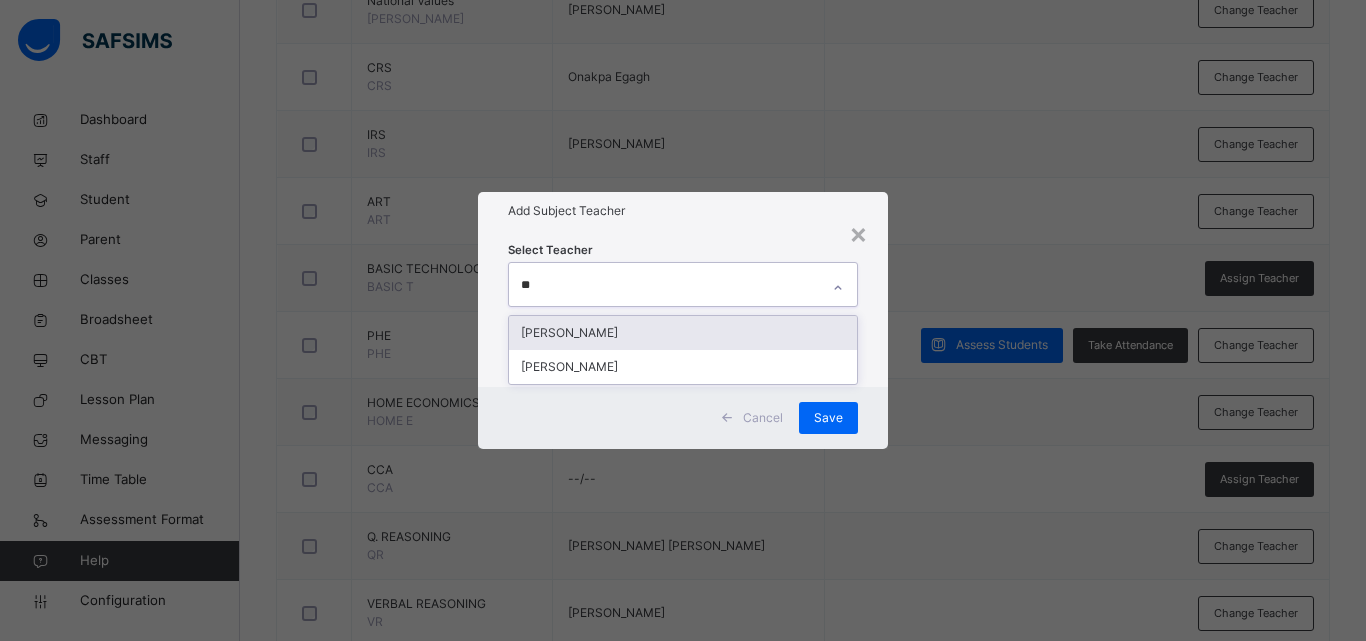 type on "***" 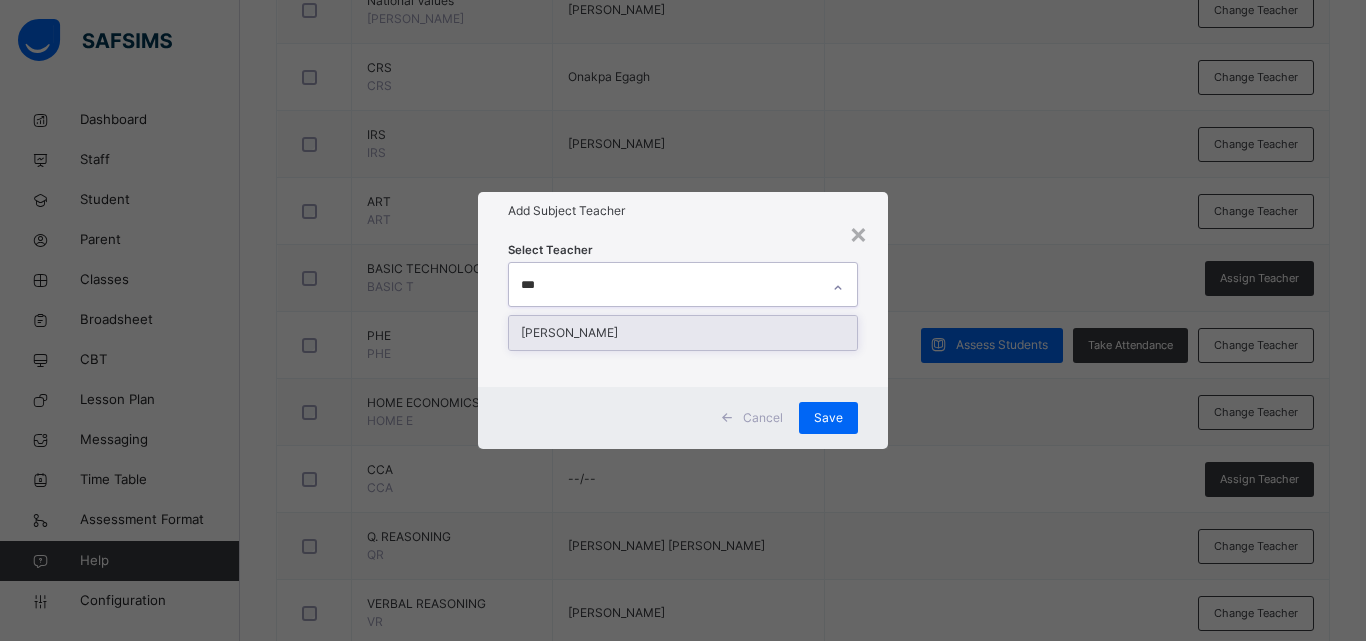 click on "Nzeogwu Emmanuel" at bounding box center [683, 333] 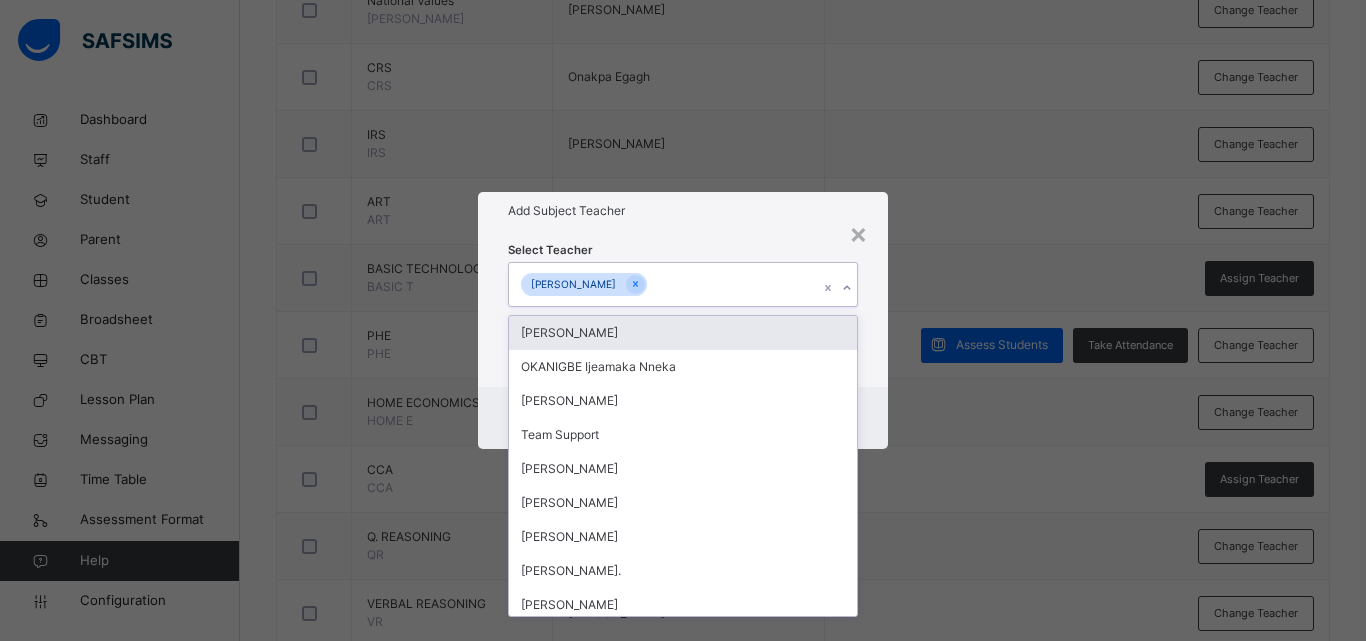 click on "Nzeogwu Emmanuel" at bounding box center (664, 284) 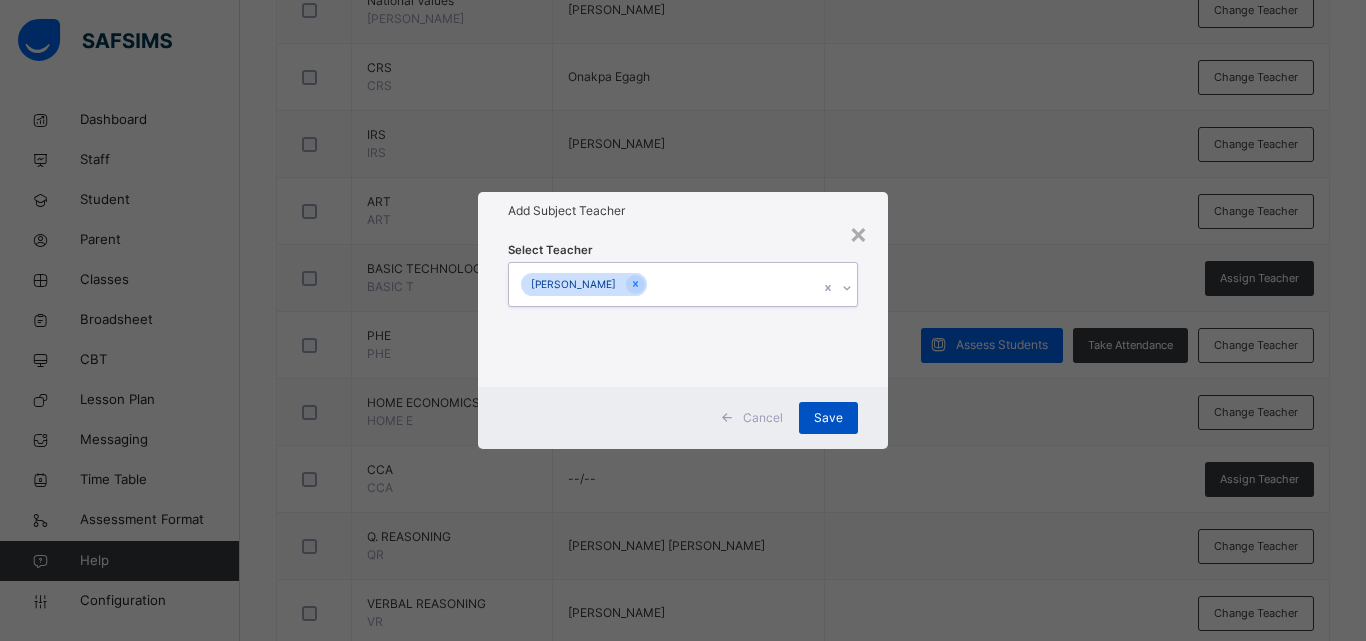 click on "Save" at bounding box center [828, 418] 